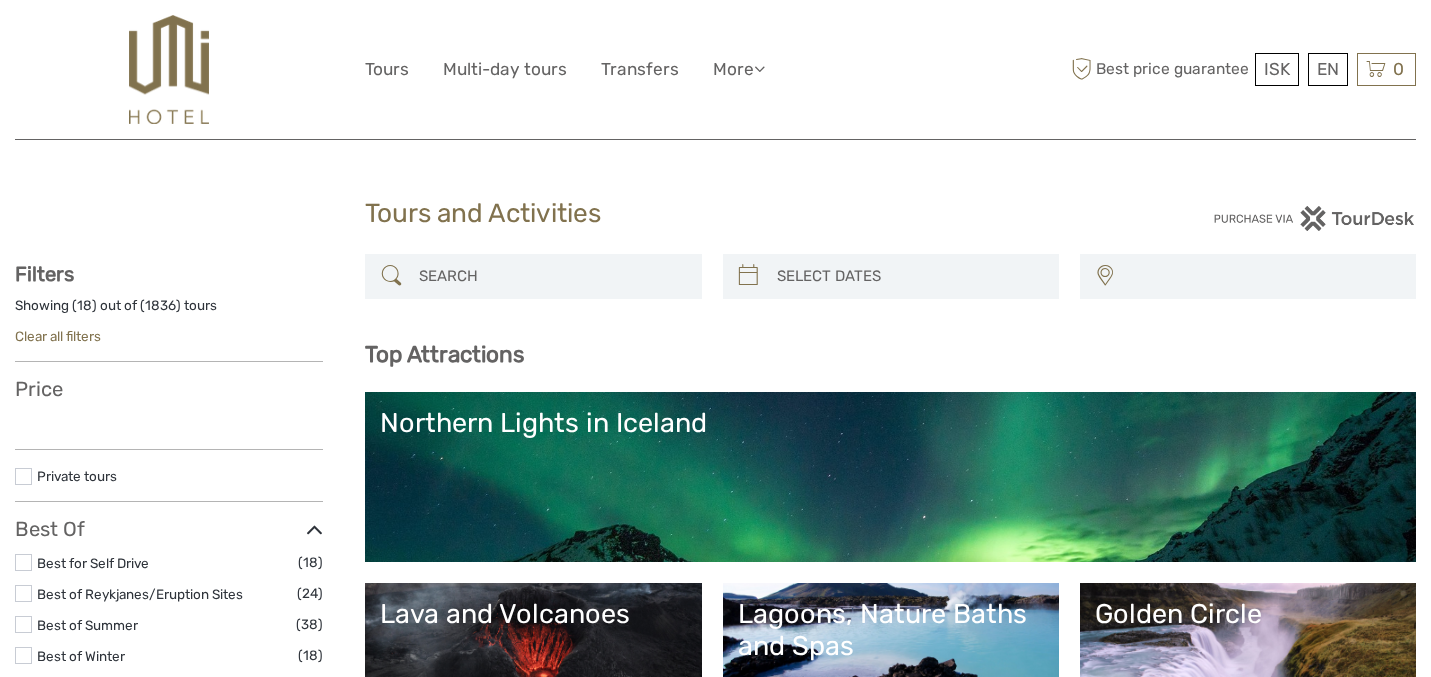 select 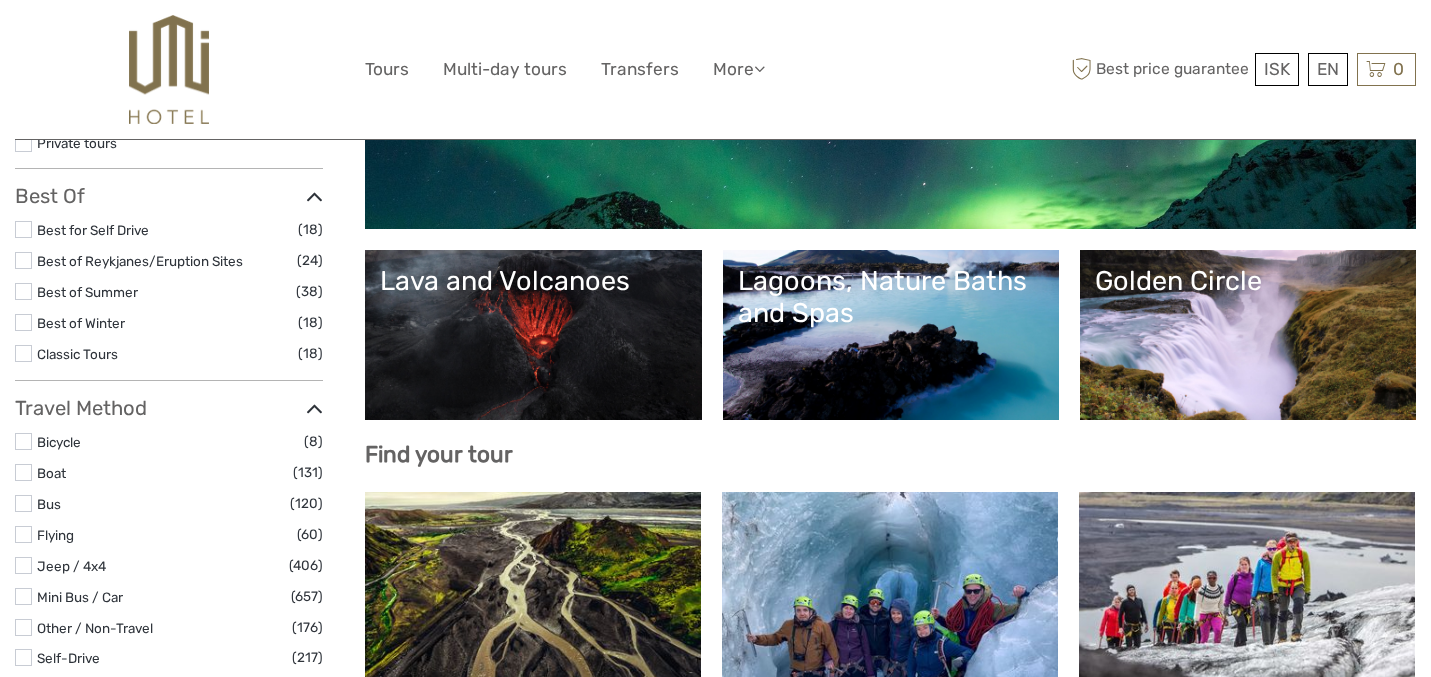 select 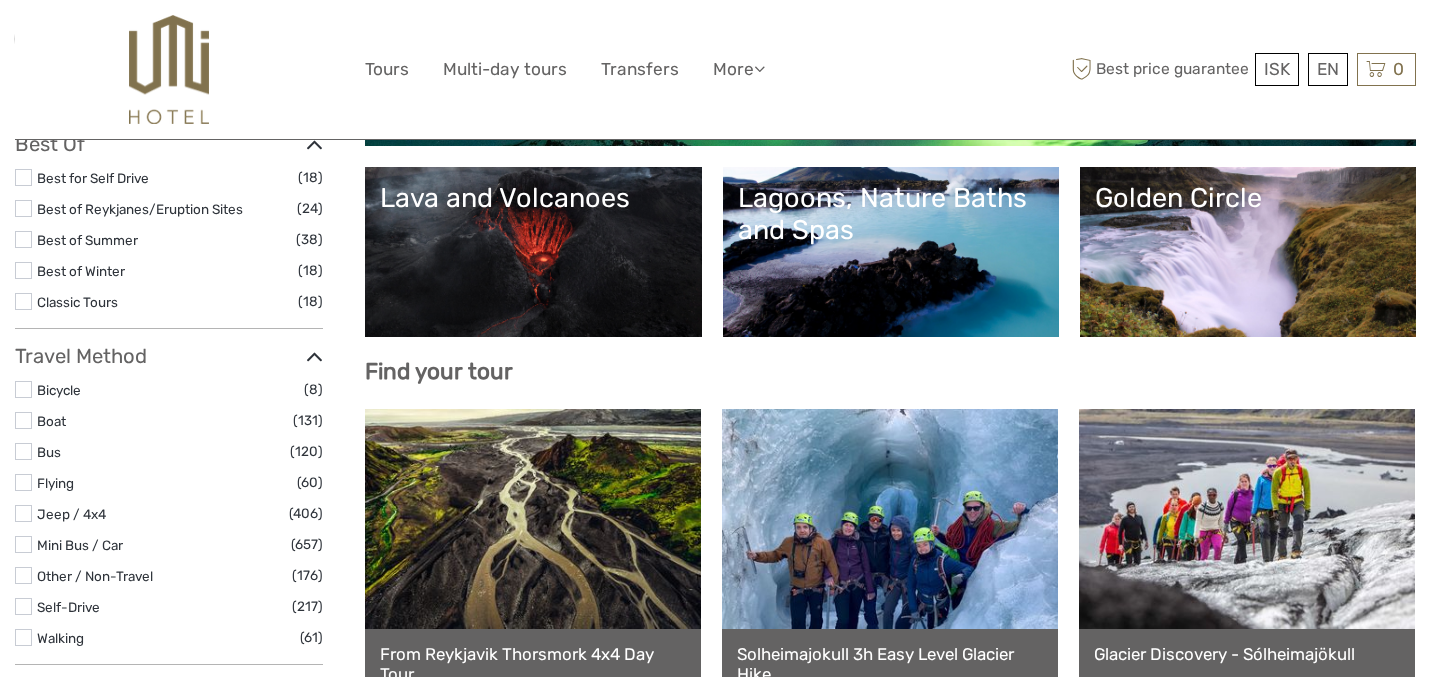 scroll, scrollTop: 420, scrollLeft: 0, axis: vertical 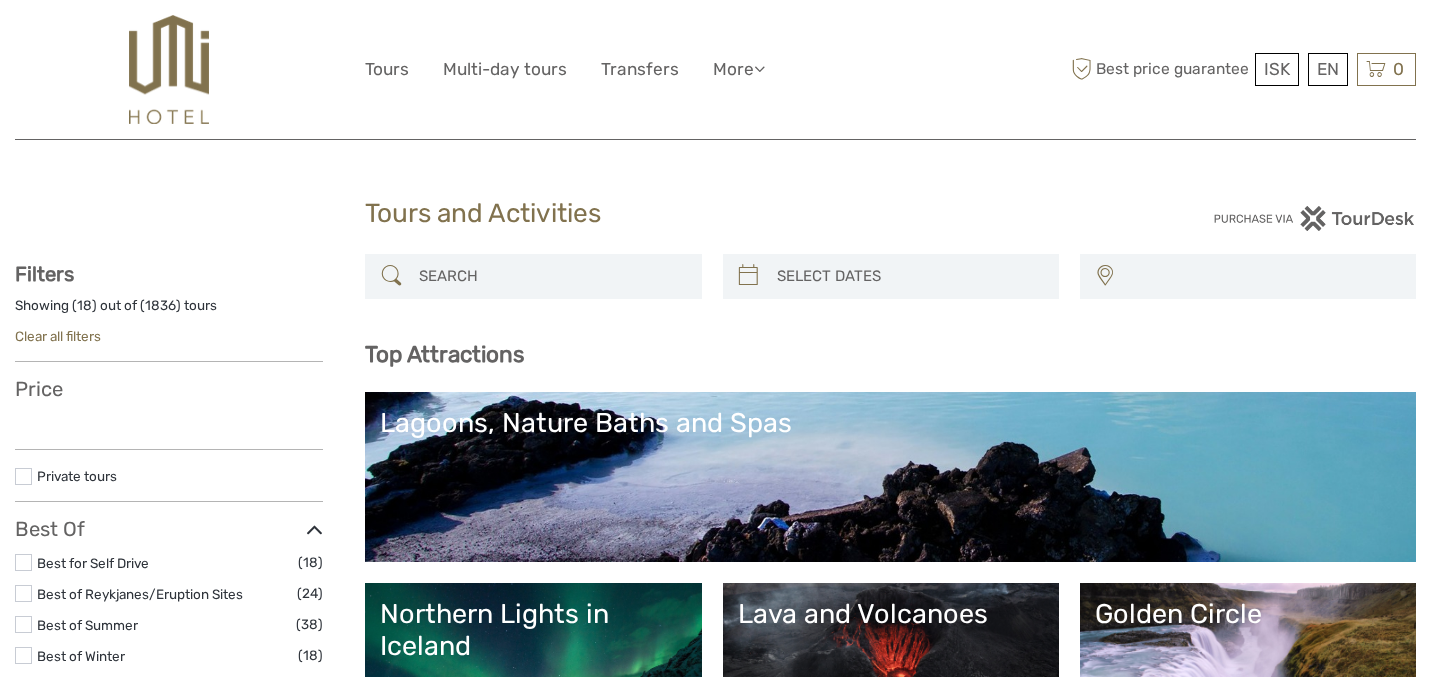 select 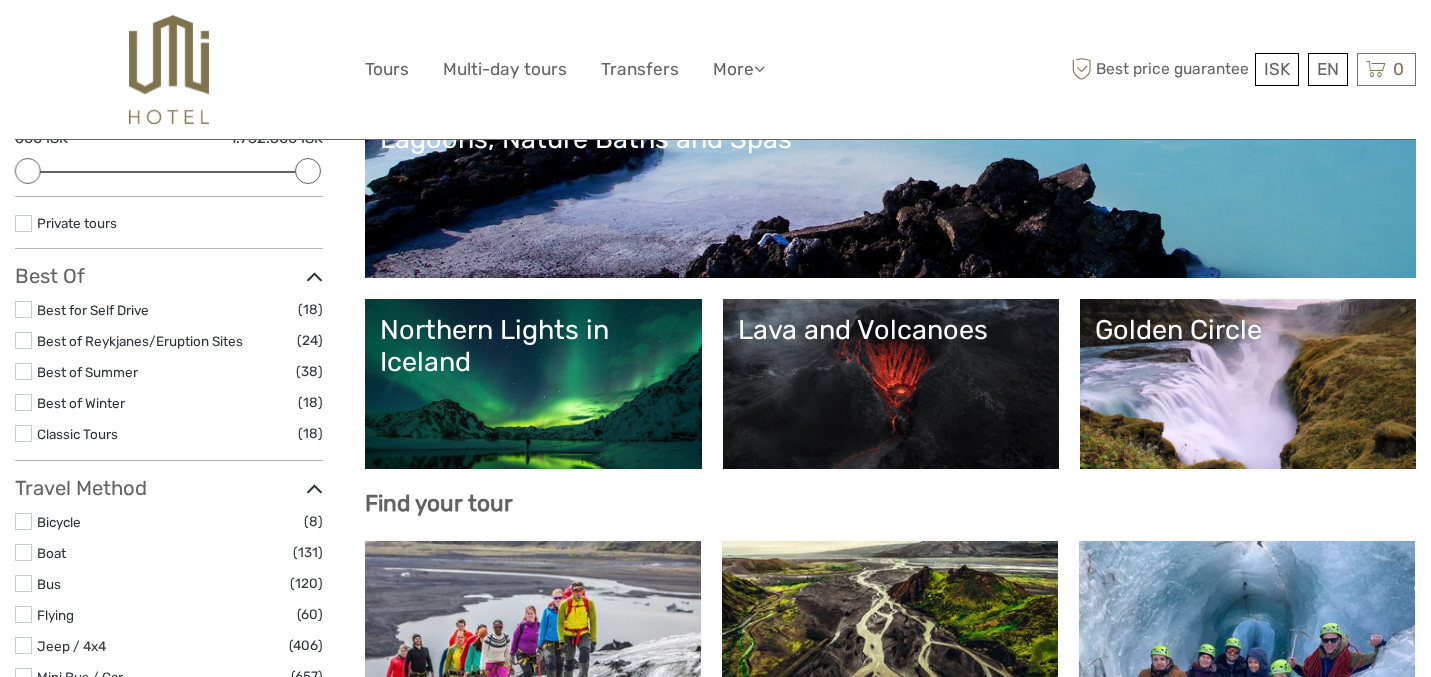 scroll, scrollTop: 287, scrollLeft: 0, axis: vertical 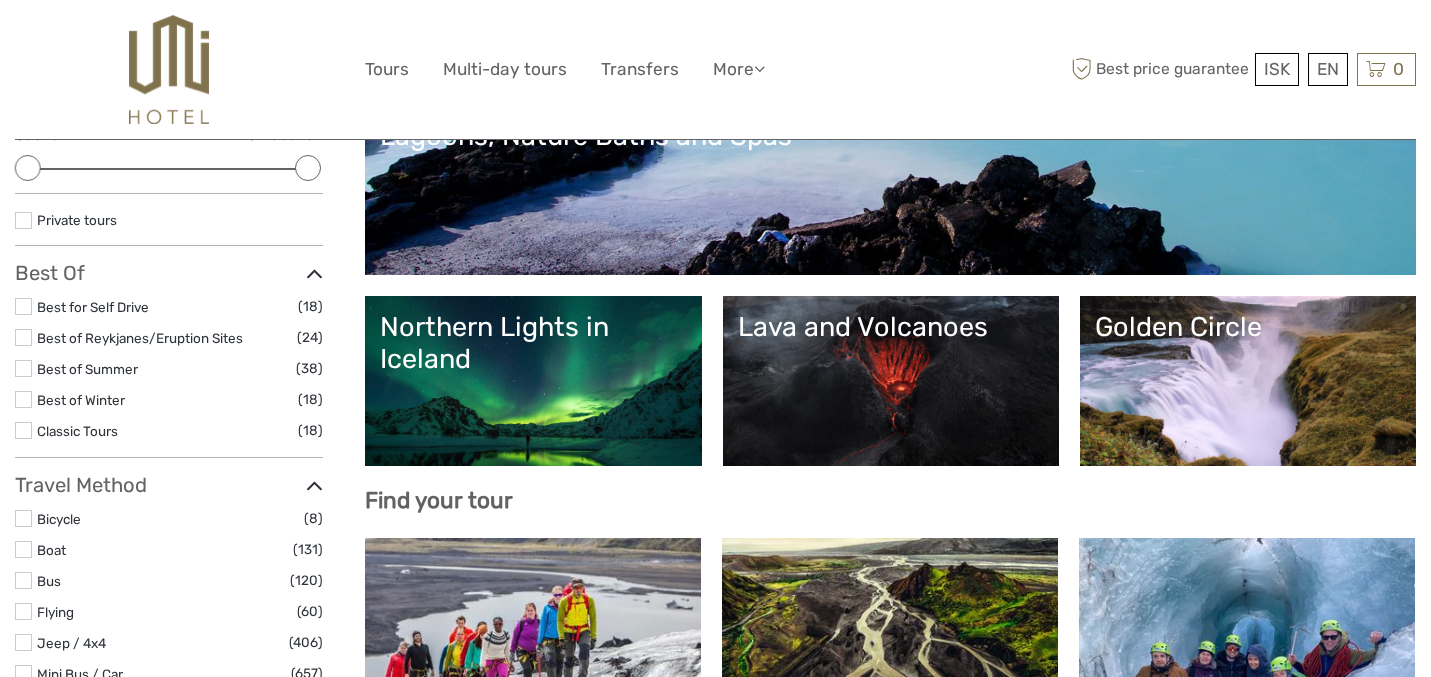 click on "Northern Lights in Iceland" at bounding box center (533, 381) 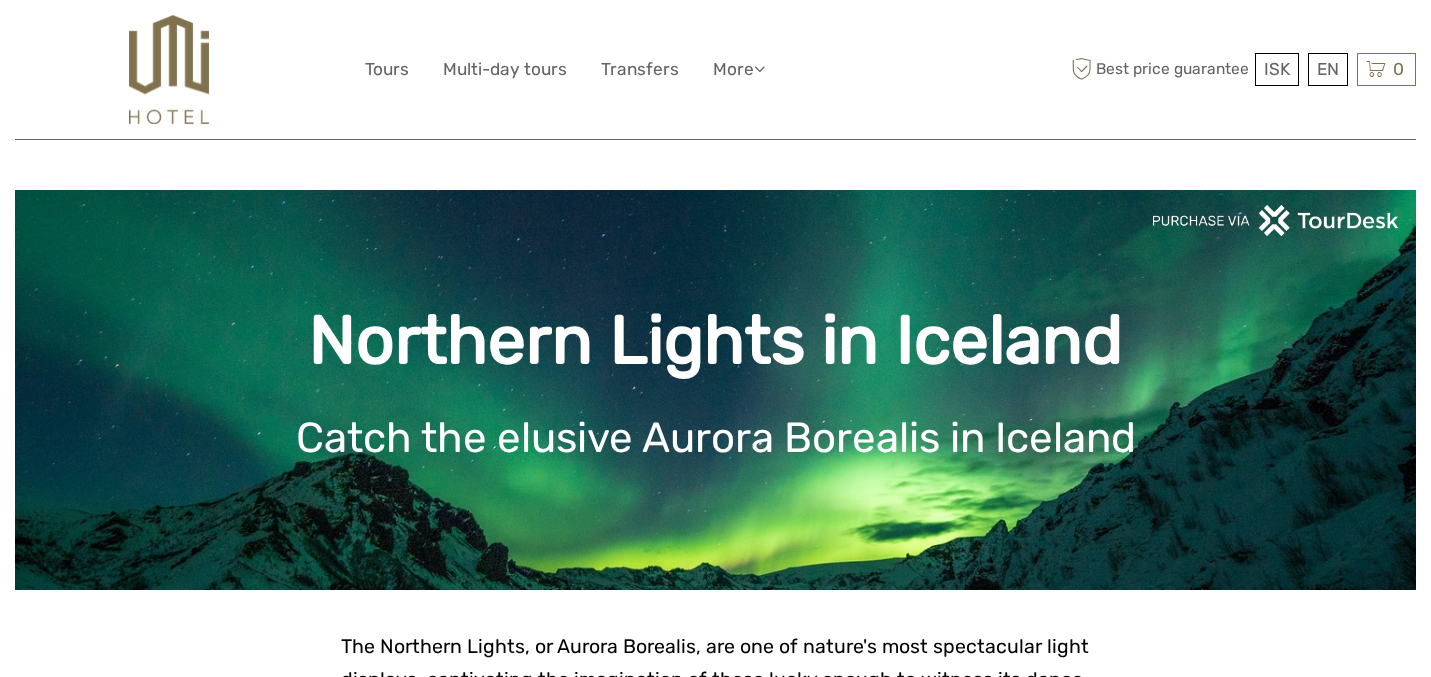 scroll, scrollTop: 0, scrollLeft: 0, axis: both 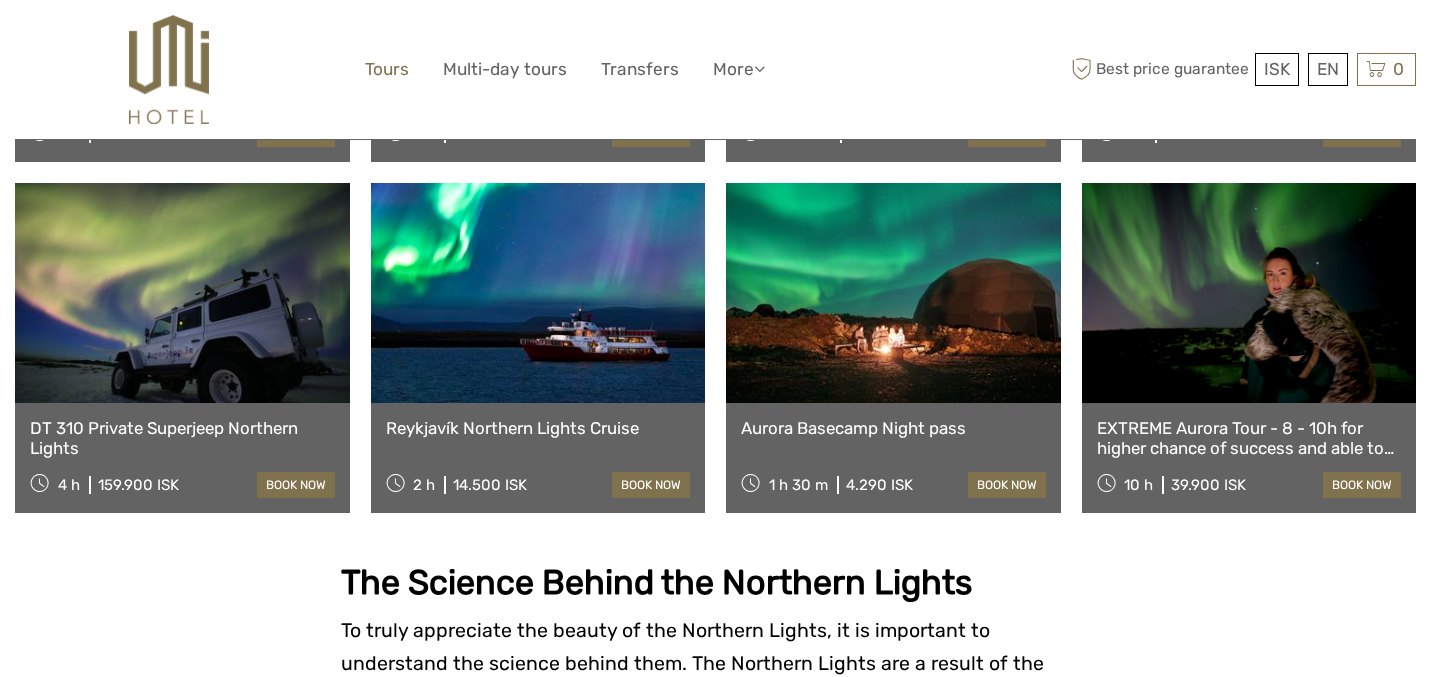 click on "Tours" at bounding box center [387, 69] 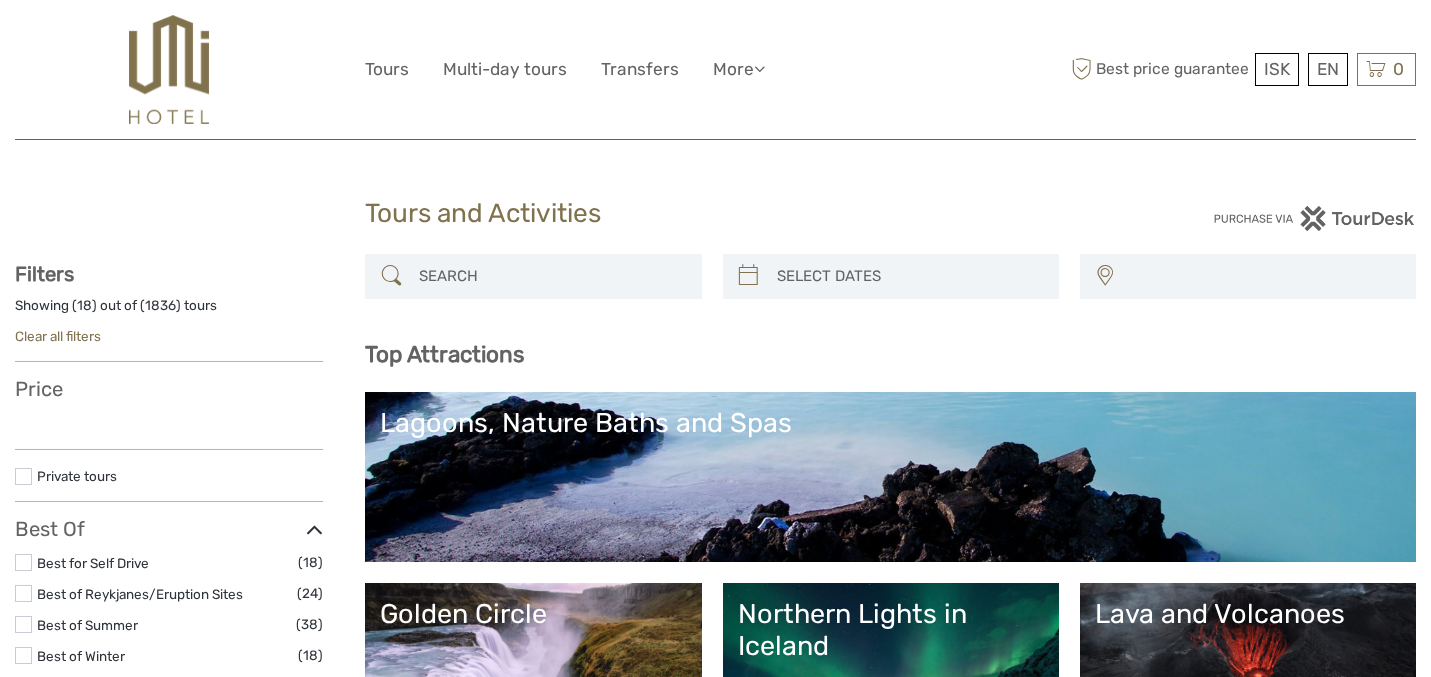 select 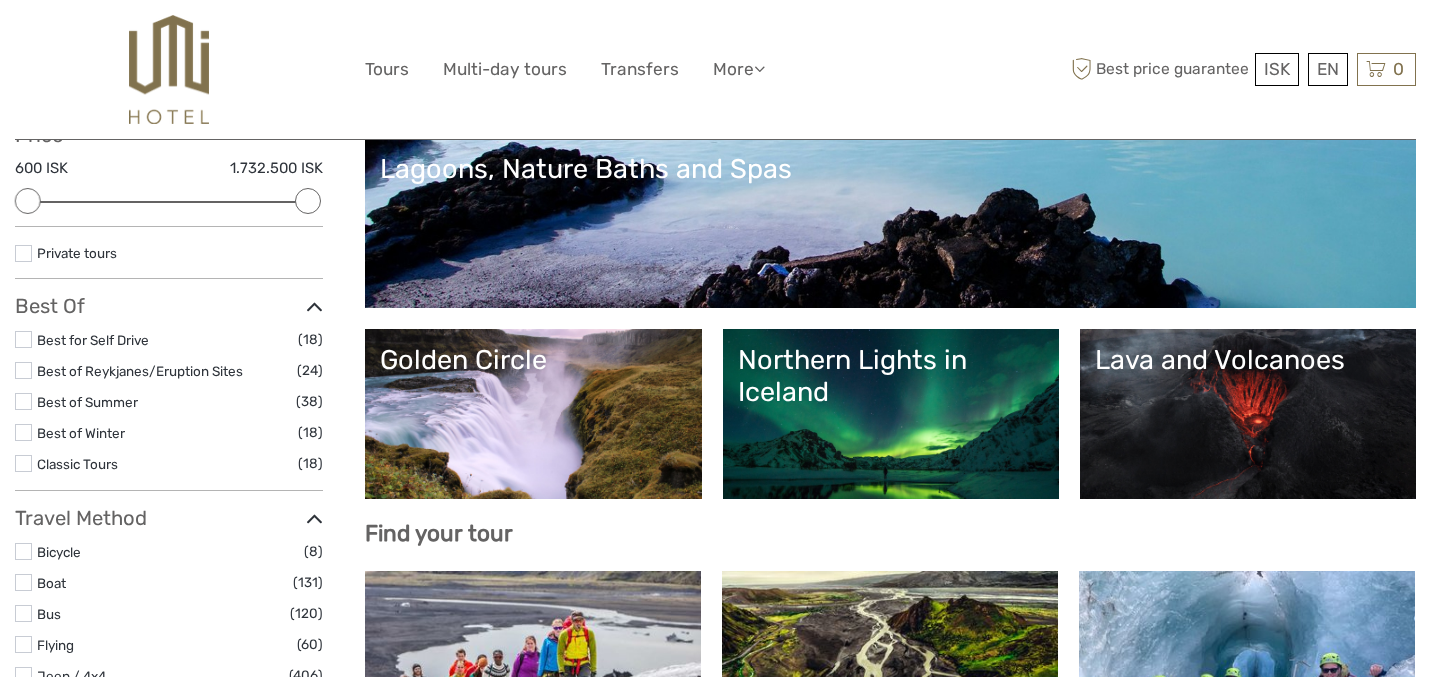 scroll, scrollTop: 257, scrollLeft: 0, axis: vertical 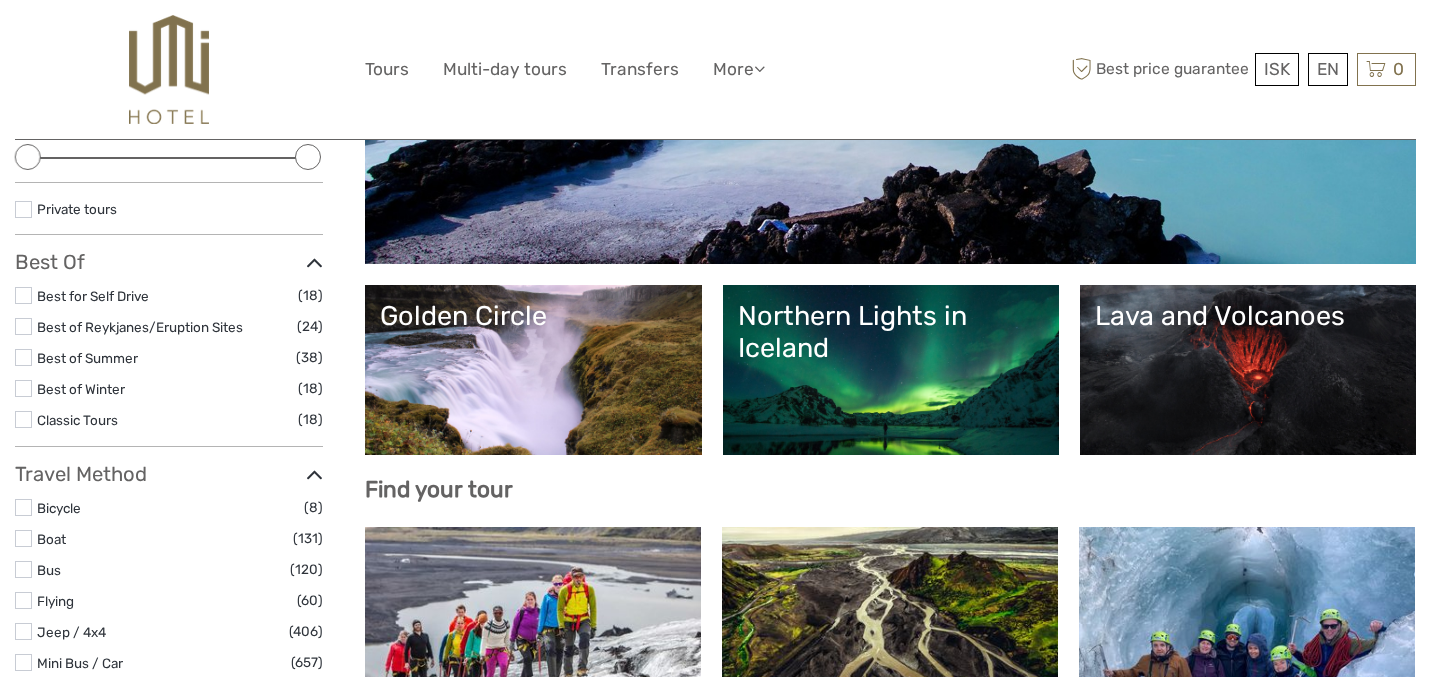 click on "Golden Circle" at bounding box center (533, 370) 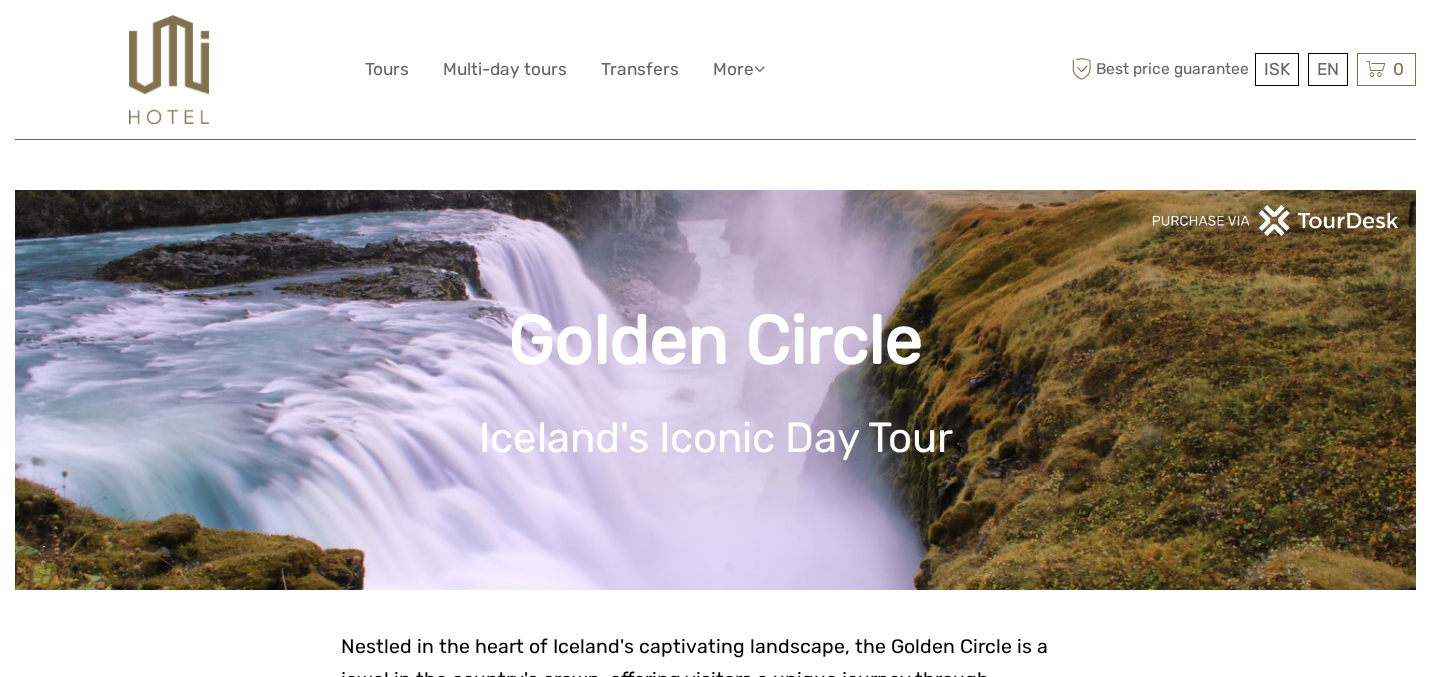 scroll, scrollTop: 0, scrollLeft: 0, axis: both 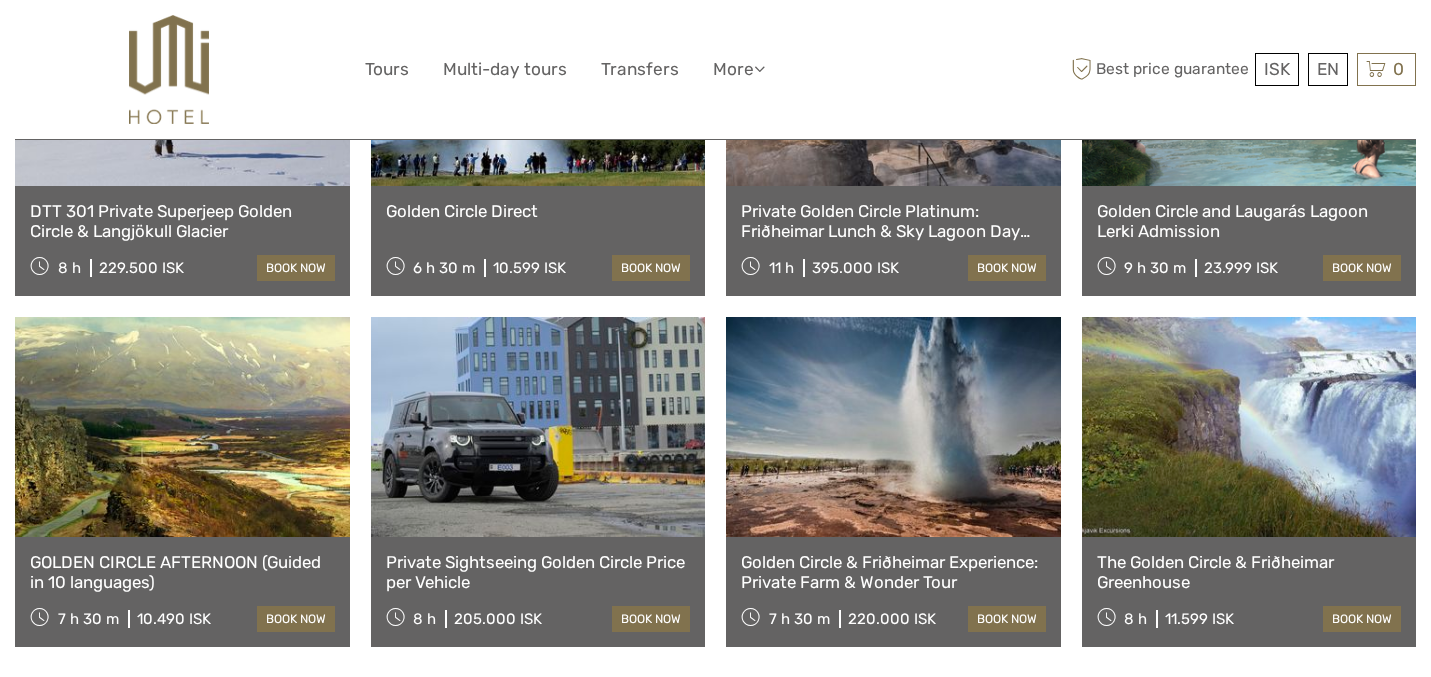 click at bounding box center (1249, 427) 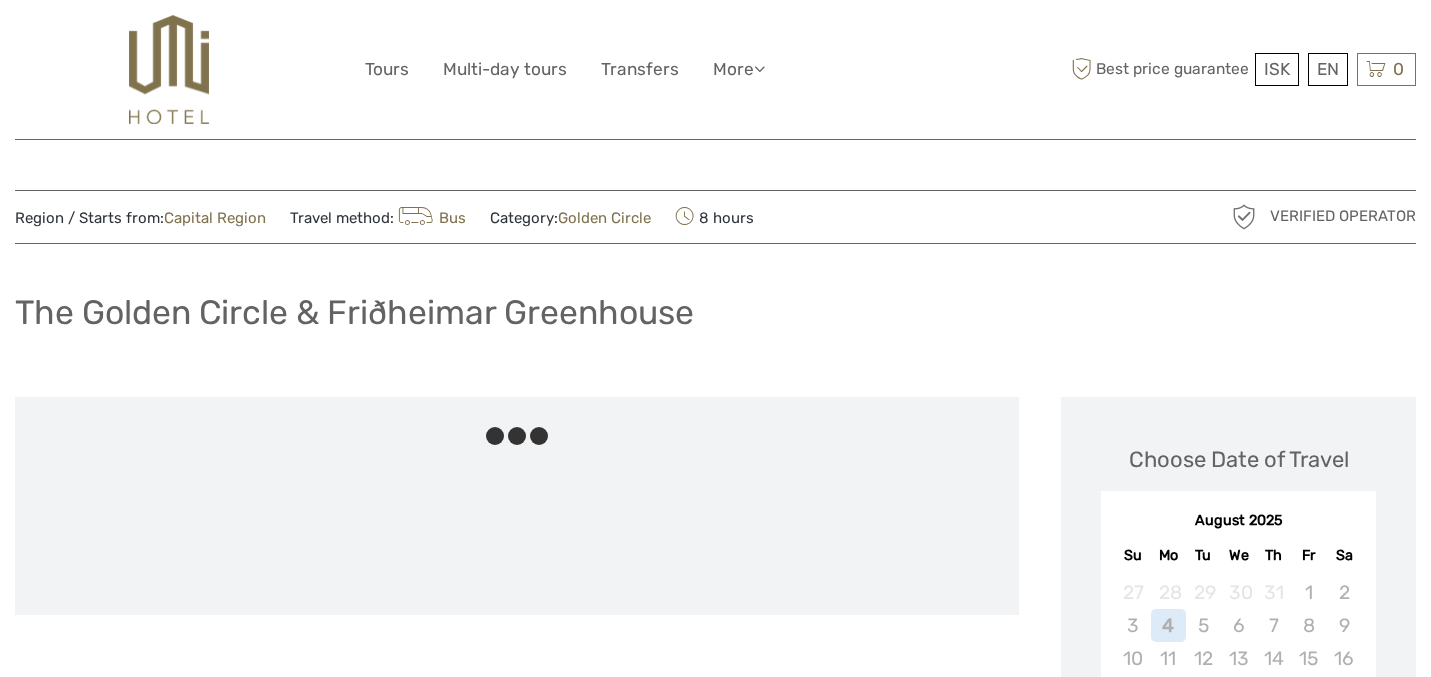 scroll, scrollTop: 0, scrollLeft: 0, axis: both 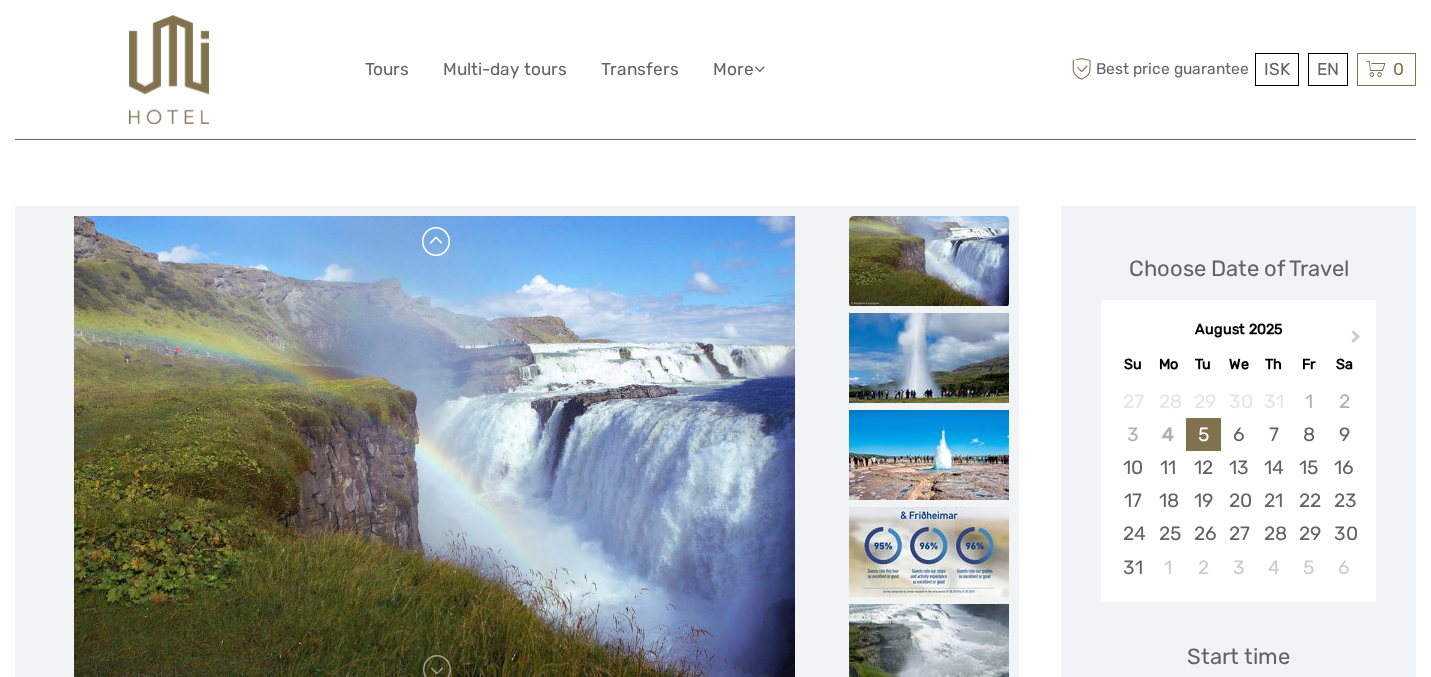 click at bounding box center (437, 242) 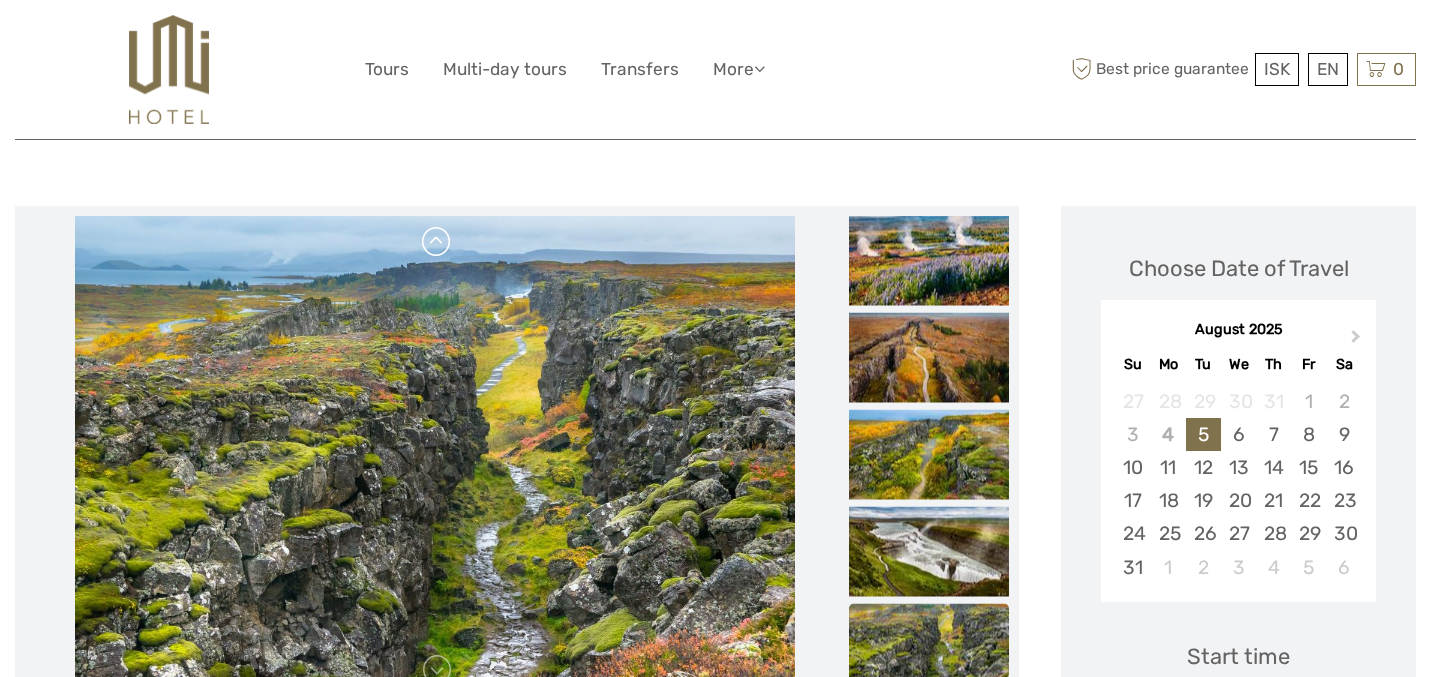 click at bounding box center [437, 242] 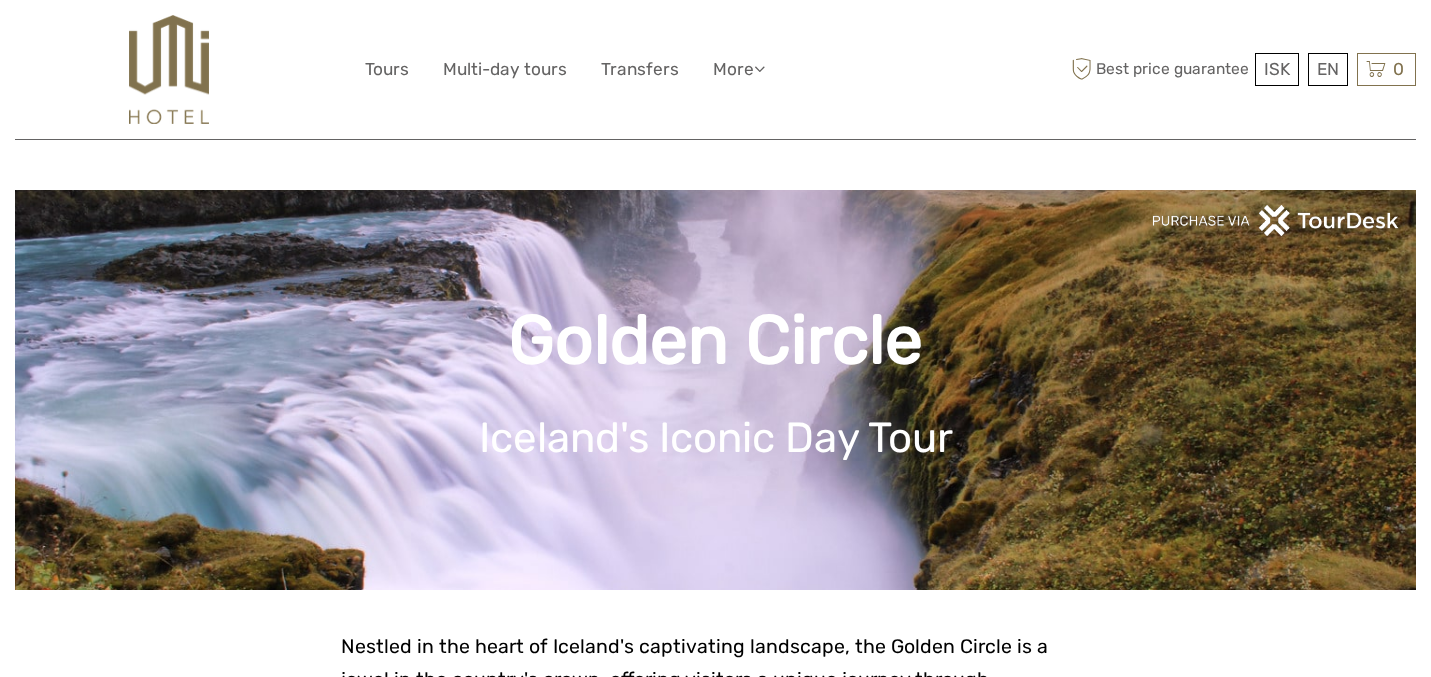 scroll, scrollTop: 1562, scrollLeft: 0, axis: vertical 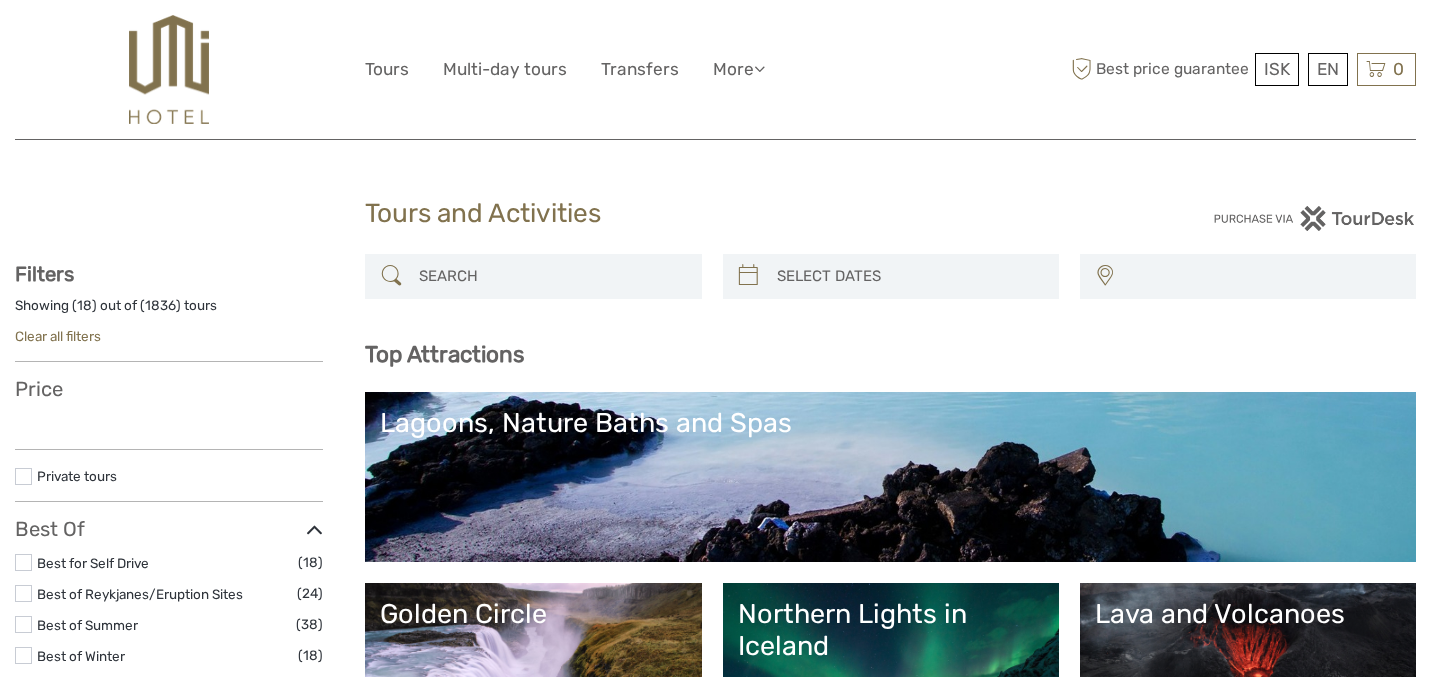 select 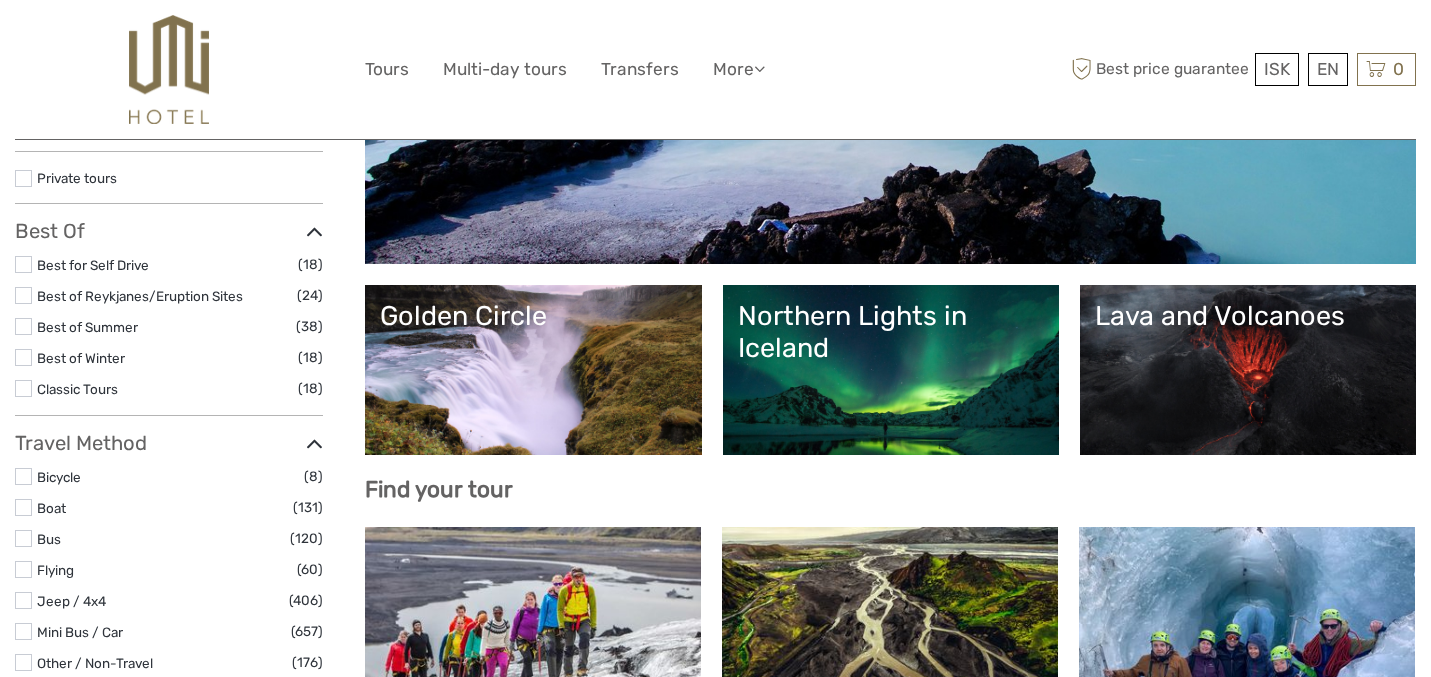 select 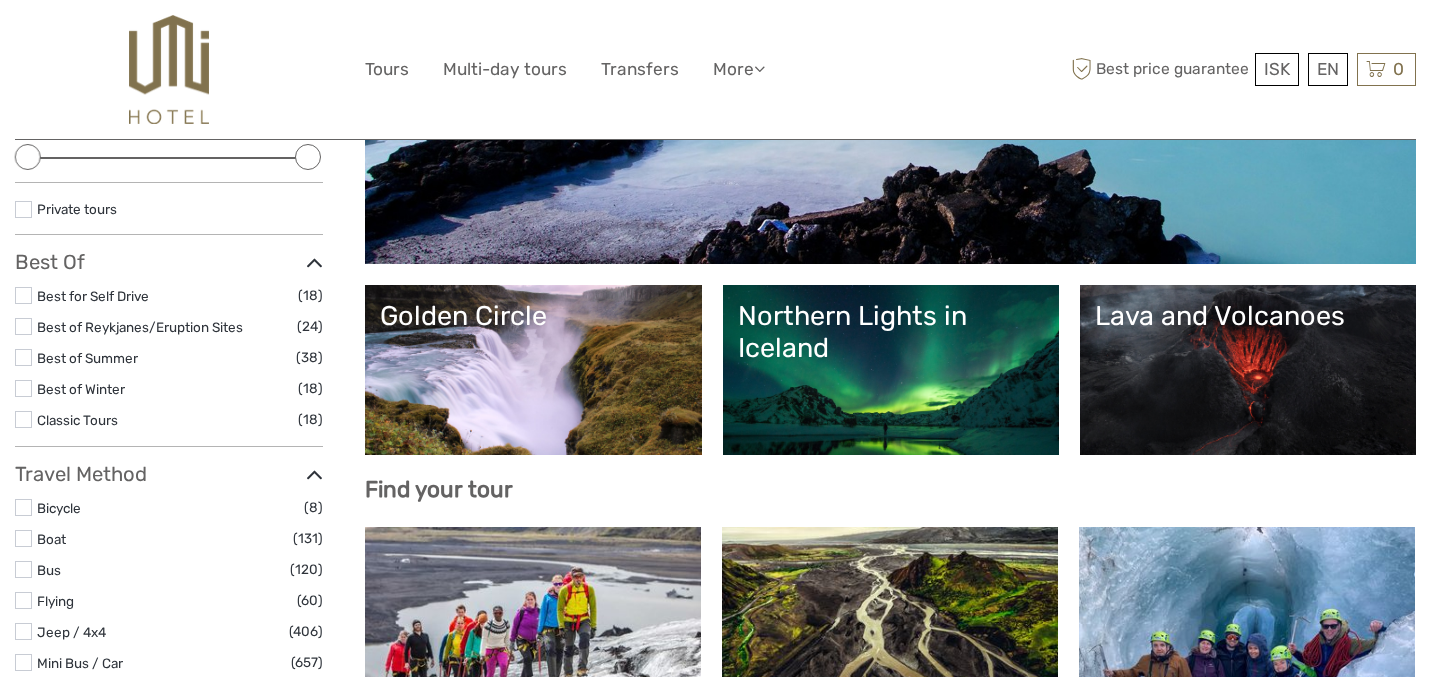 scroll, scrollTop: 0, scrollLeft: 0, axis: both 